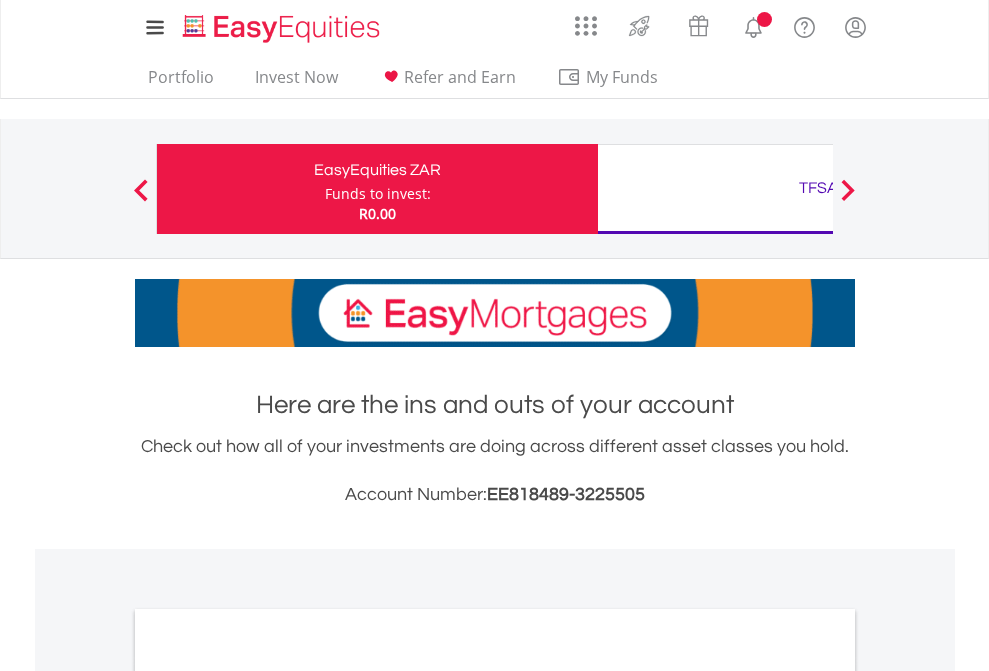 scroll, scrollTop: 0, scrollLeft: 0, axis: both 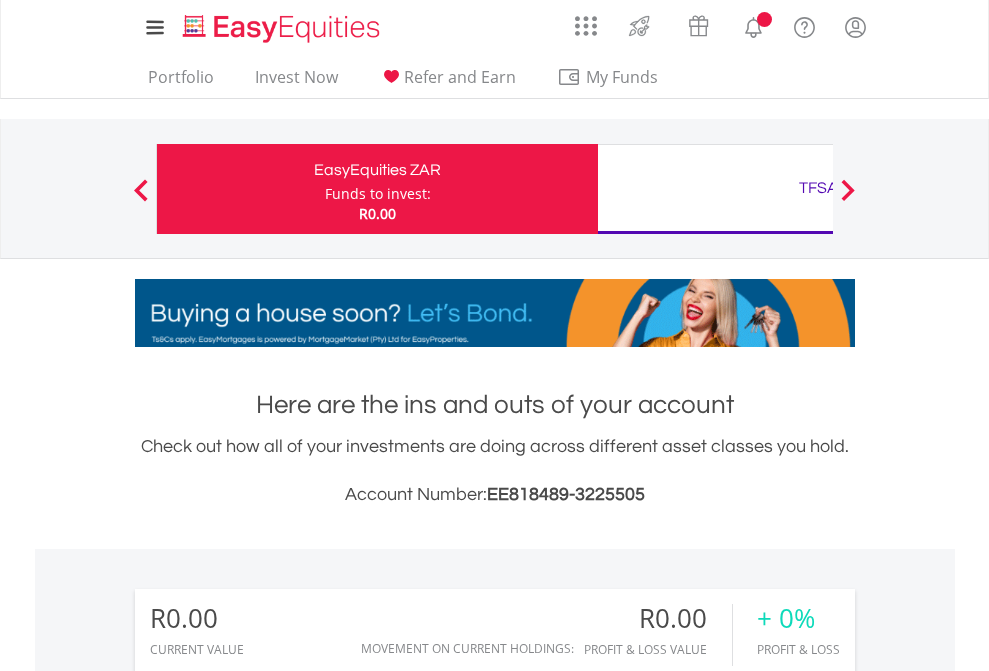 click on "Funds to invest:" at bounding box center (378, 194) 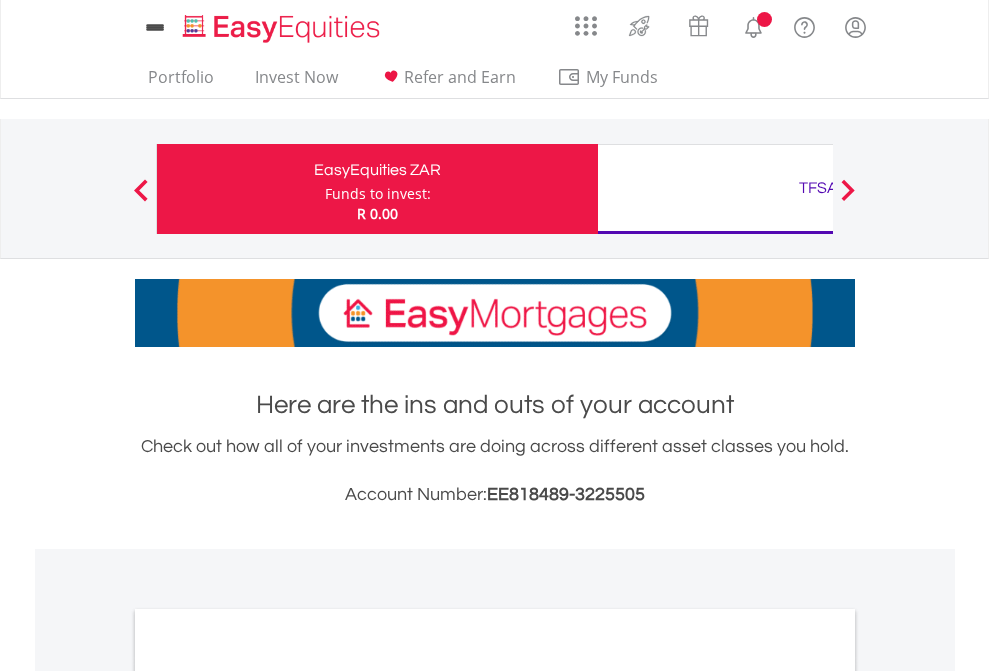 scroll, scrollTop: 0, scrollLeft: 0, axis: both 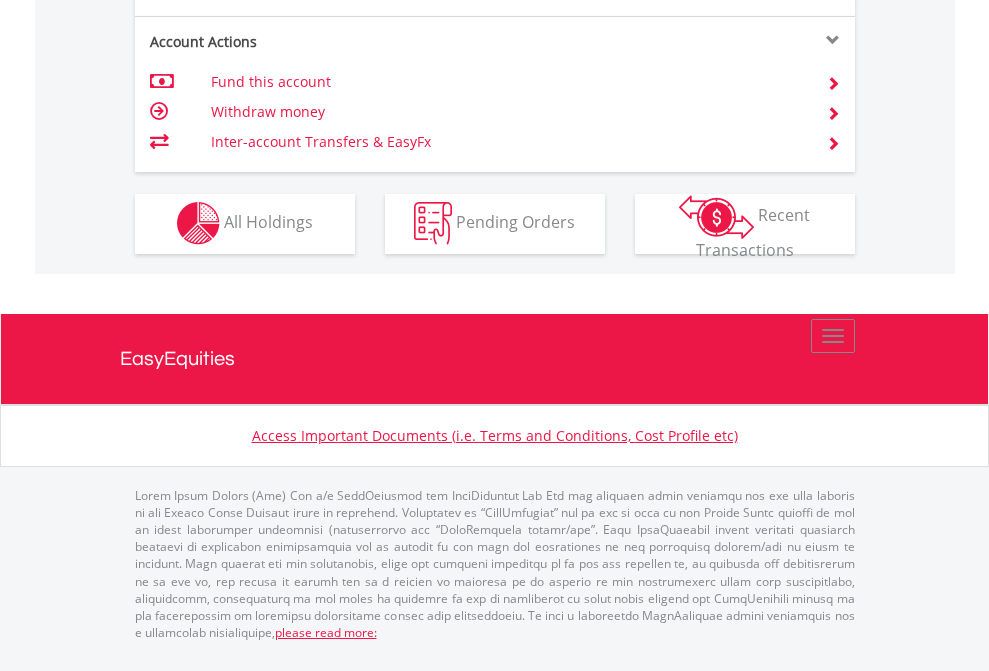 click on "Investment types" at bounding box center (706, -353) 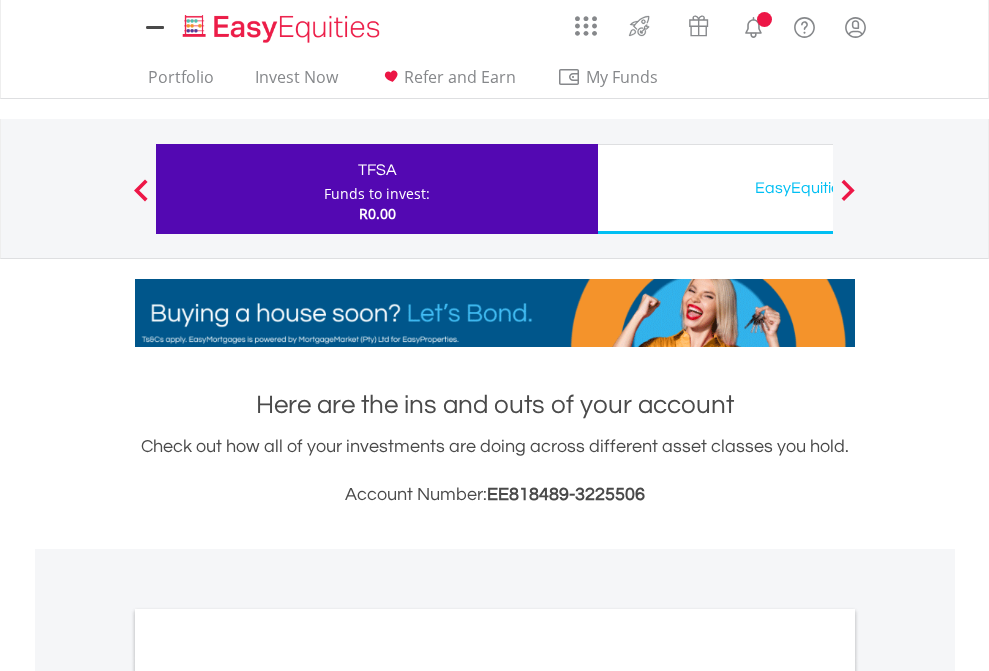 scroll, scrollTop: 0, scrollLeft: 0, axis: both 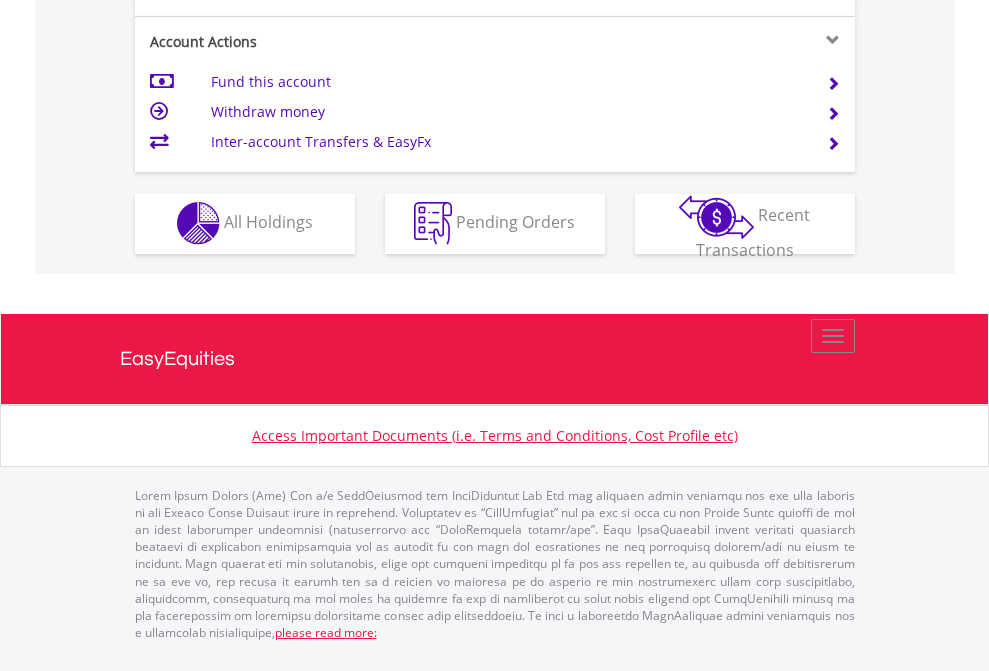 click on "Investment types" at bounding box center [706, -353] 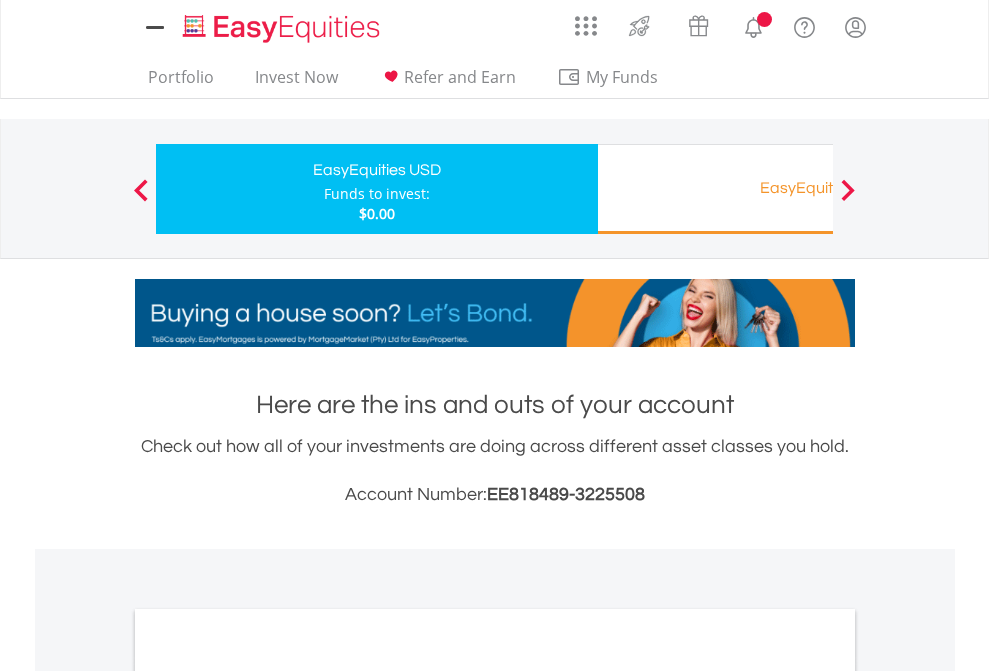 scroll, scrollTop: 0, scrollLeft: 0, axis: both 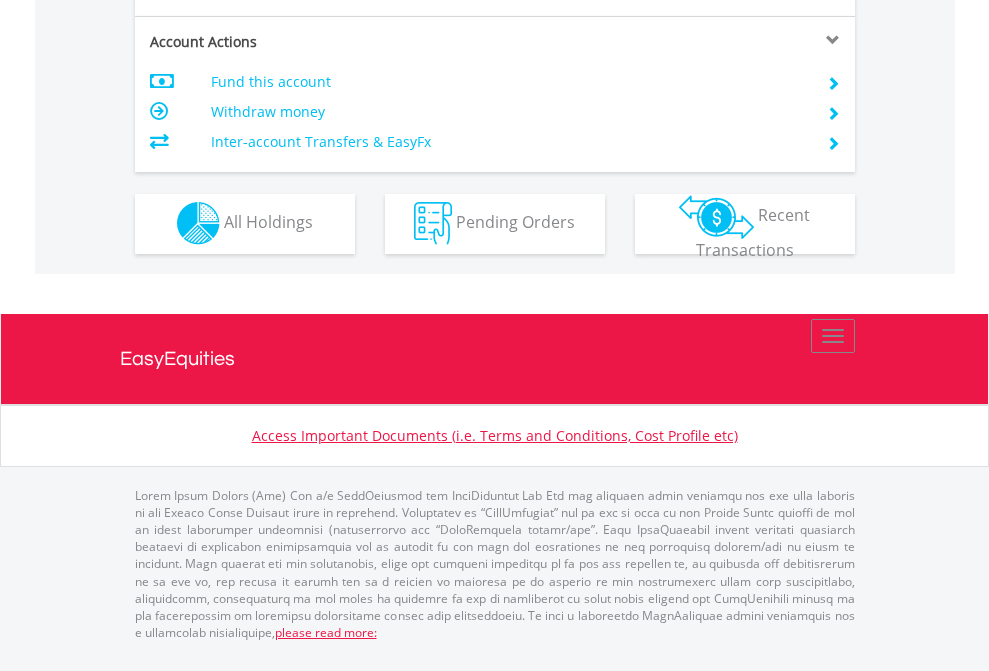 click on "Investment types" at bounding box center [706, -353] 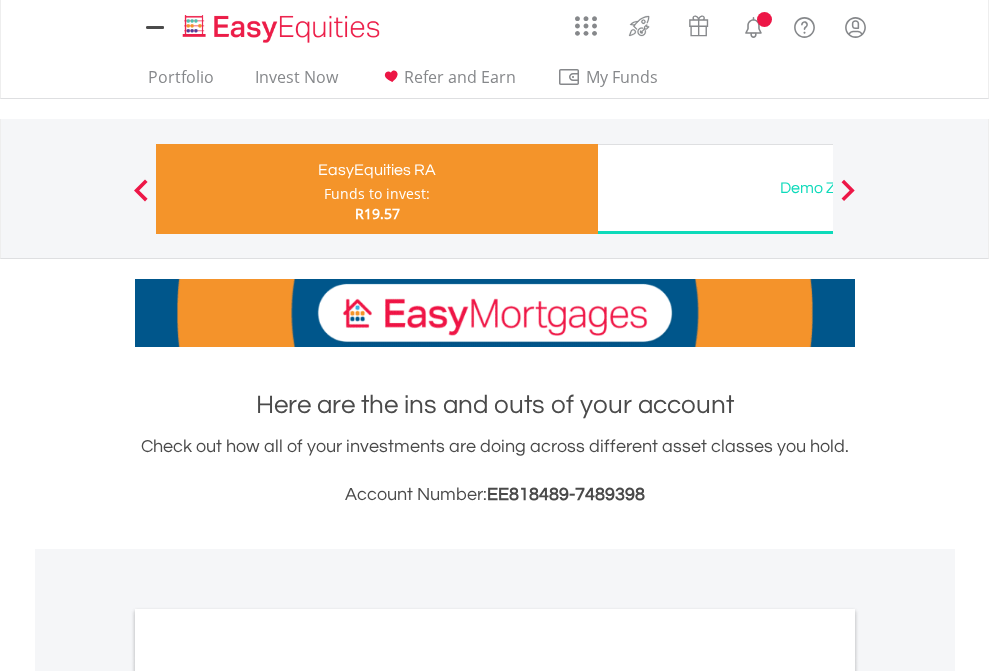 scroll, scrollTop: 0, scrollLeft: 0, axis: both 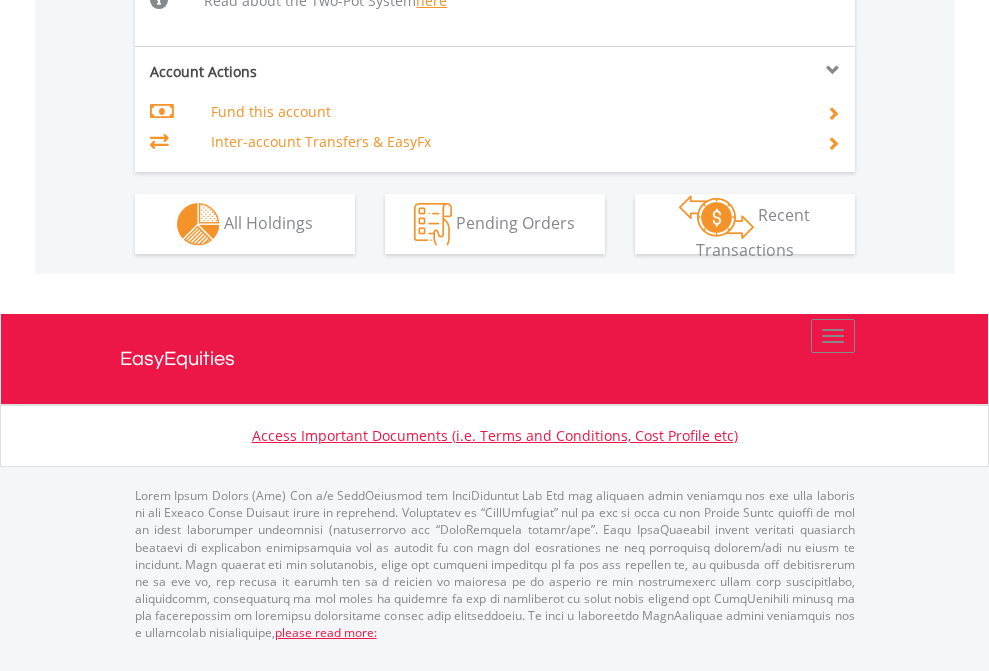 click on "Investment types" at bounding box center [706, -498] 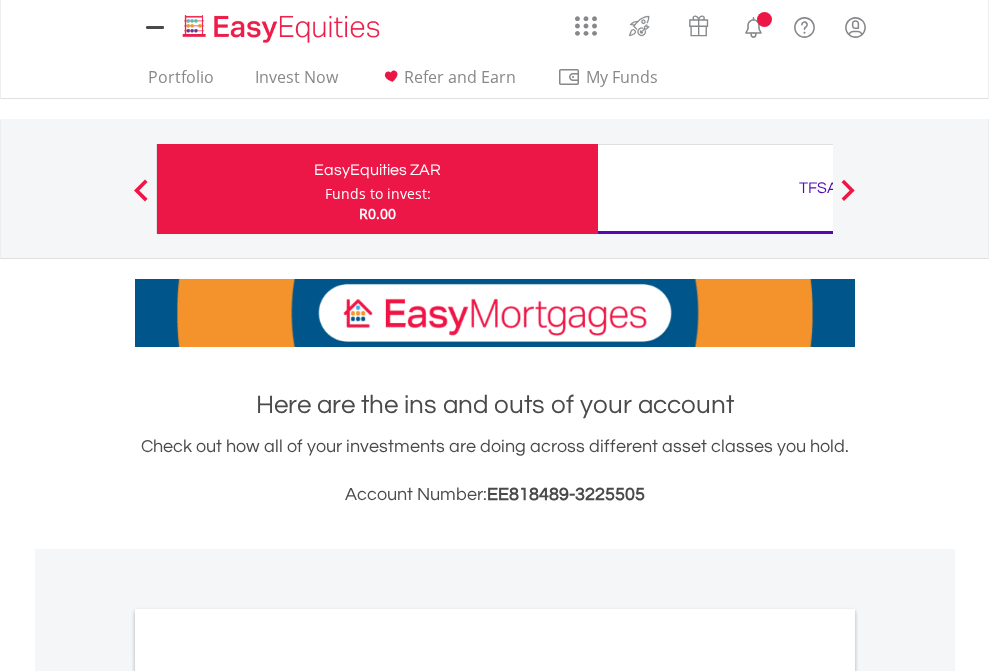 scroll, scrollTop: 0, scrollLeft: 0, axis: both 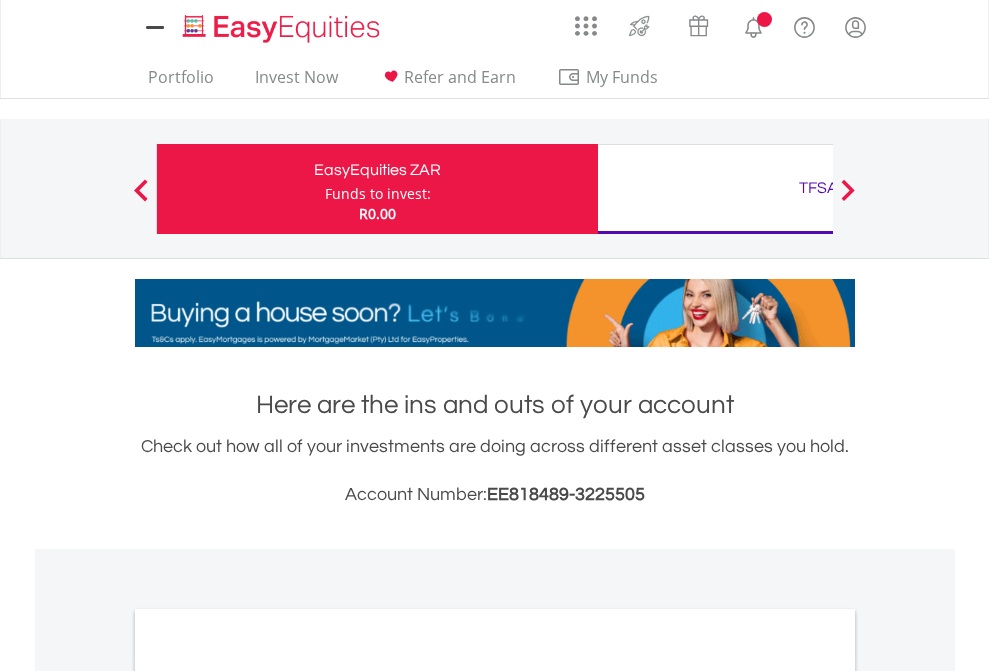 click on "All Holdings" at bounding box center [268, 1096] 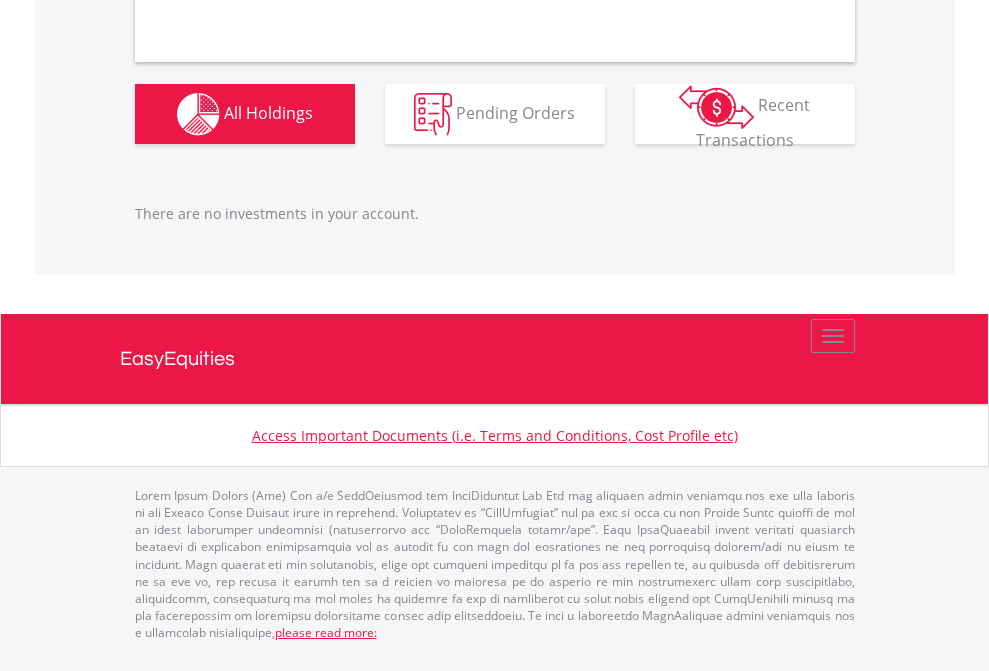 scroll, scrollTop: 1980, scrollLeft: 0, axis: vertical 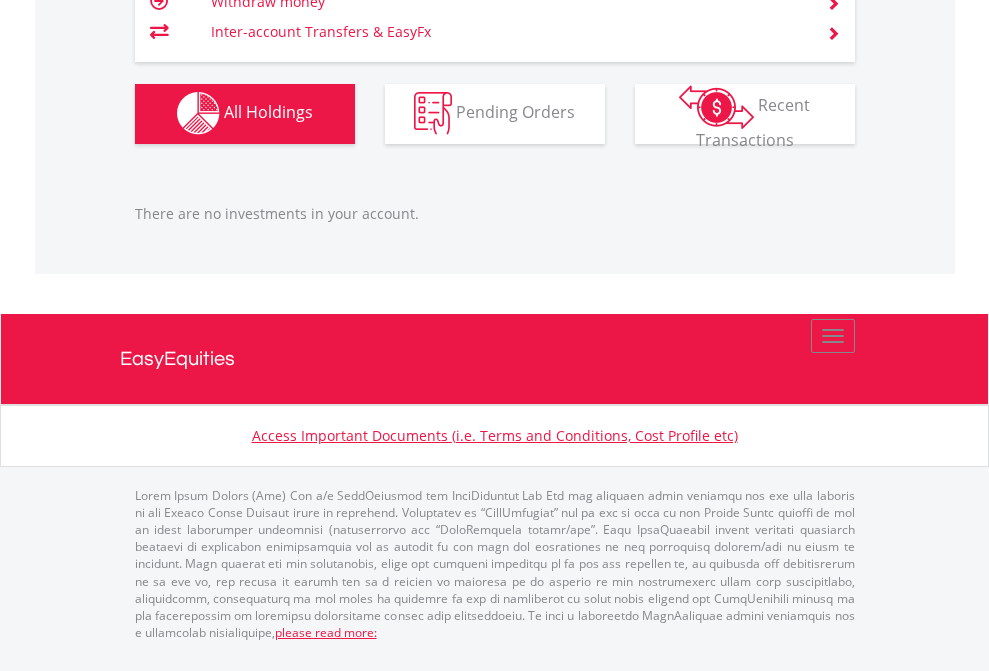 click on "TFSA" at bounding box center [818, -1142] 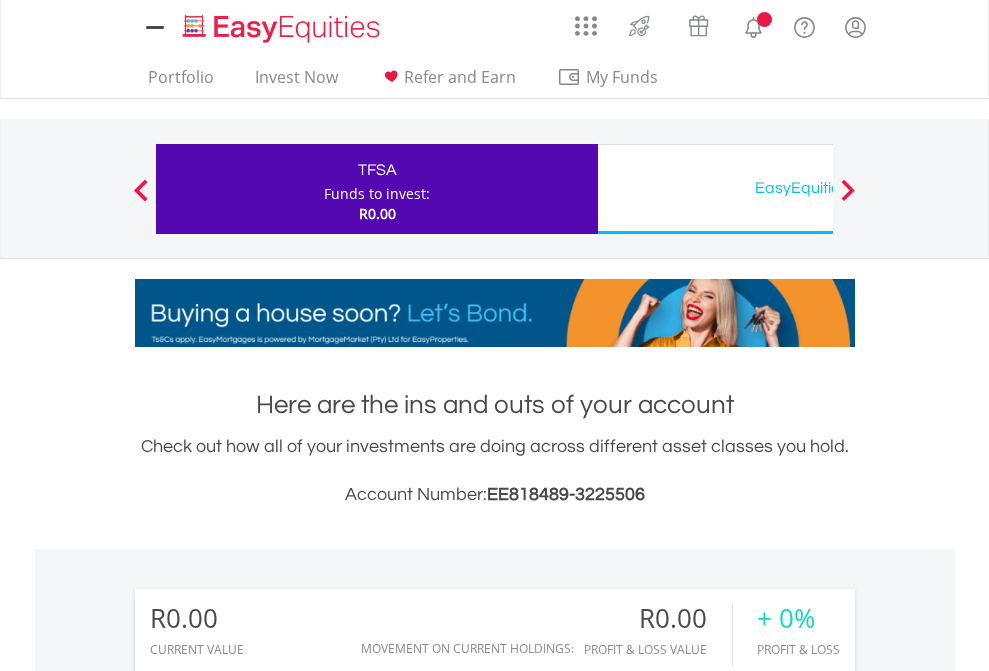 click on "All Holdings" at bounding box center (268, 1442) 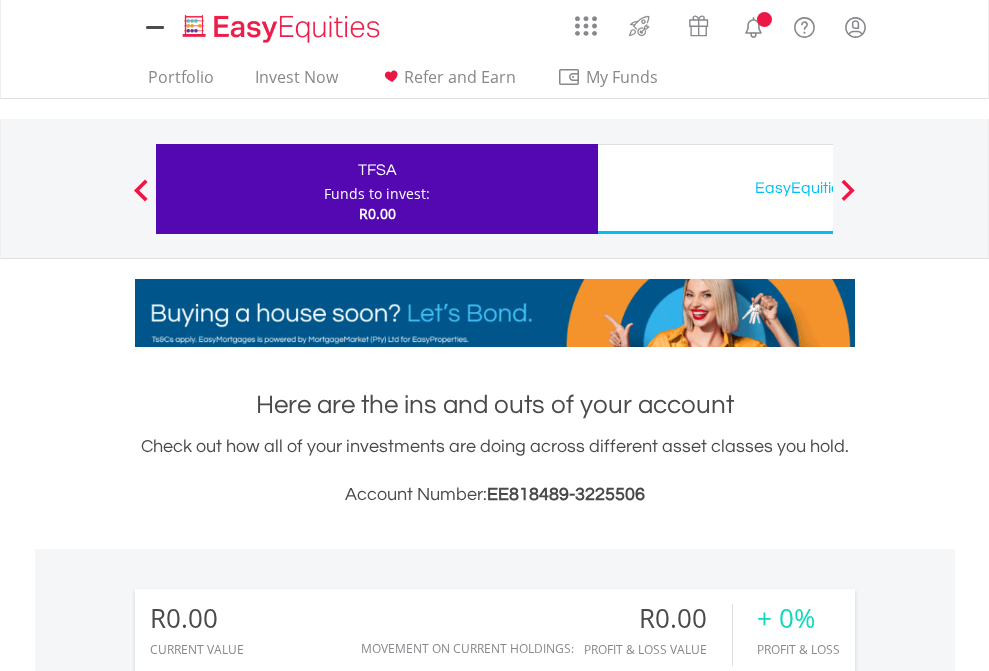 scroll, scrollTop: 1486, scrollLeft: 0, axis: vertical 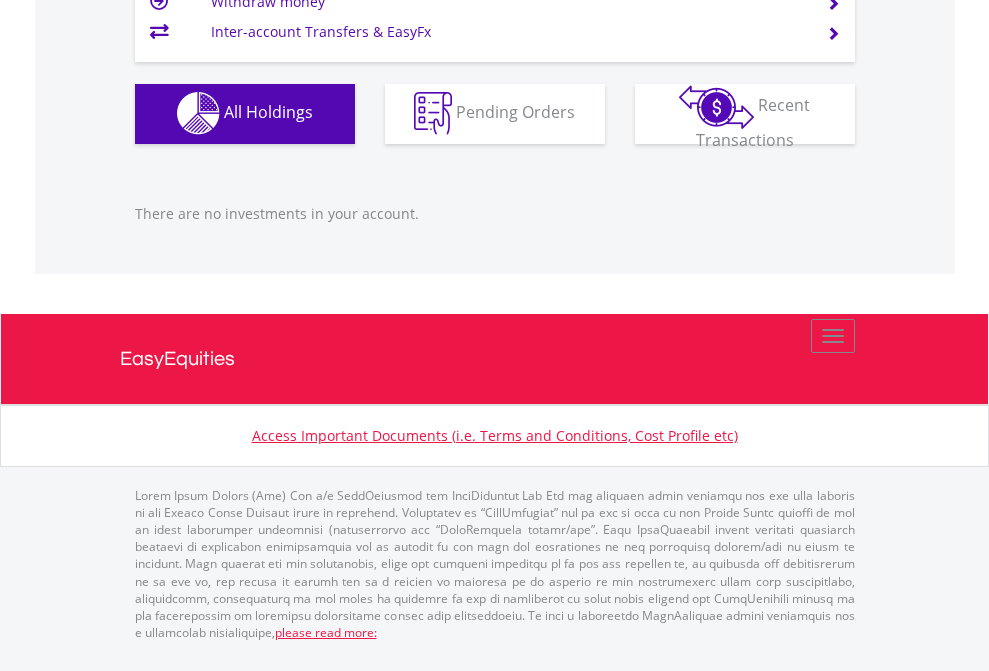 click on "EasyEquities USD" at bounding box center [818, -1142] 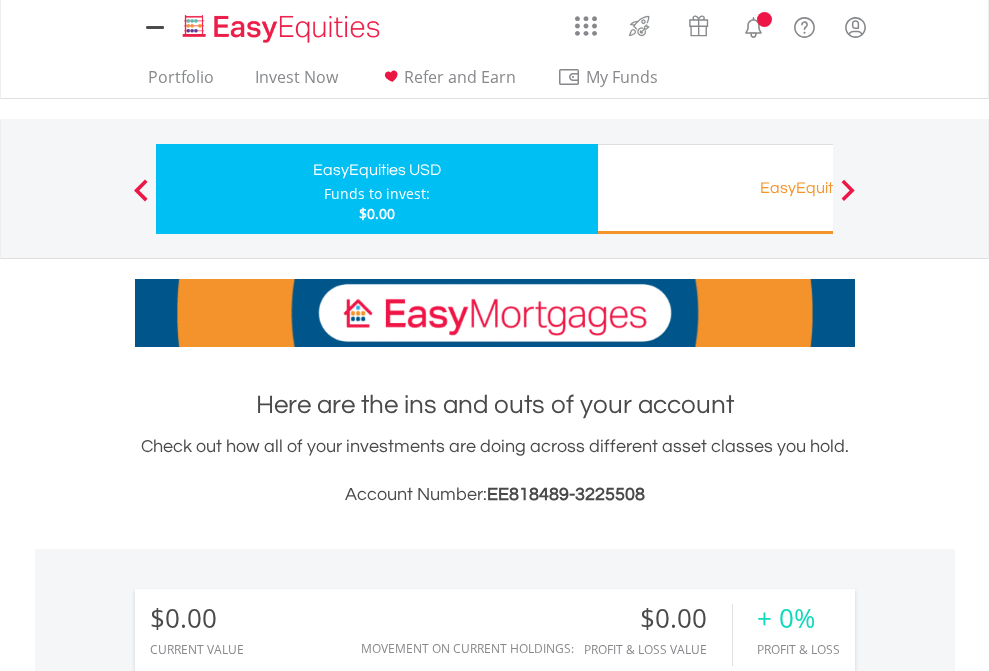 scroll, scrollTop: 0, scrollLeft: 0, axis: both 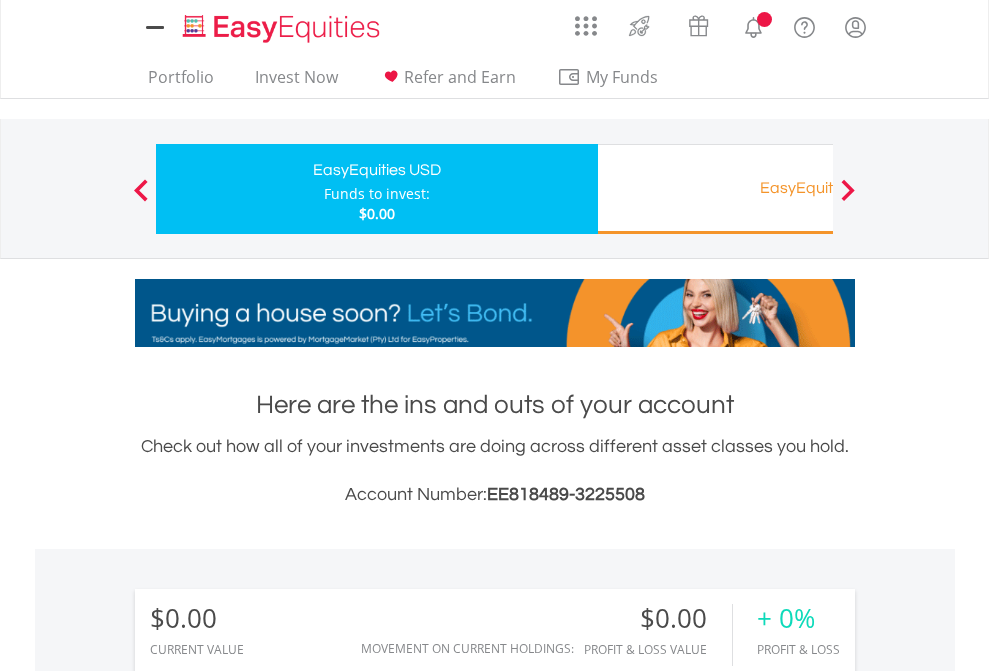 click on "All Holdings" at bounding box center [268, 1442] 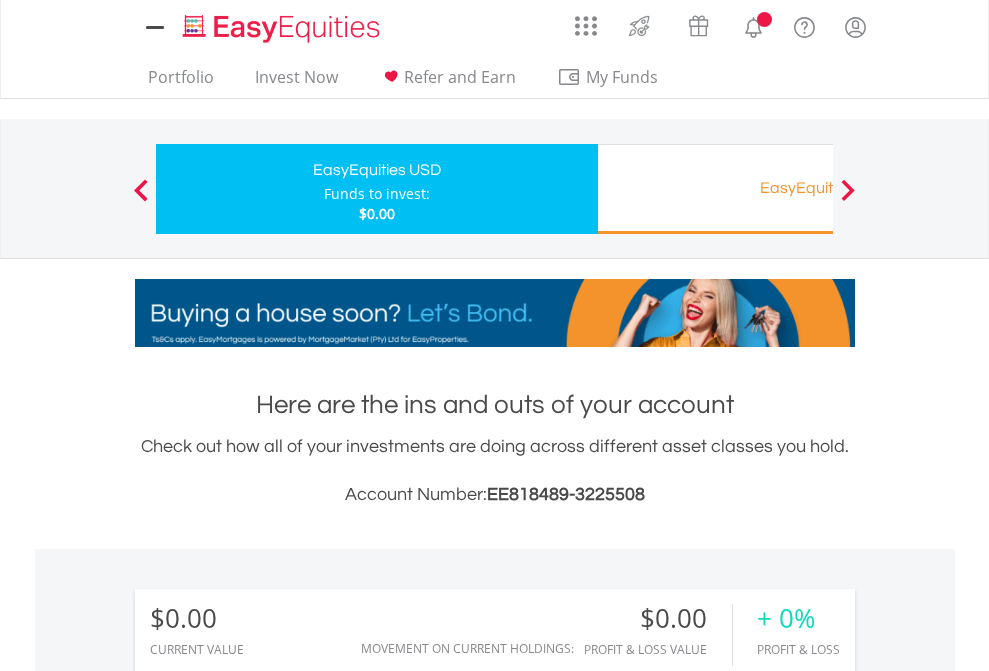 scroll, scrollTop: 999808, scrollLeft: 999687, axis: both 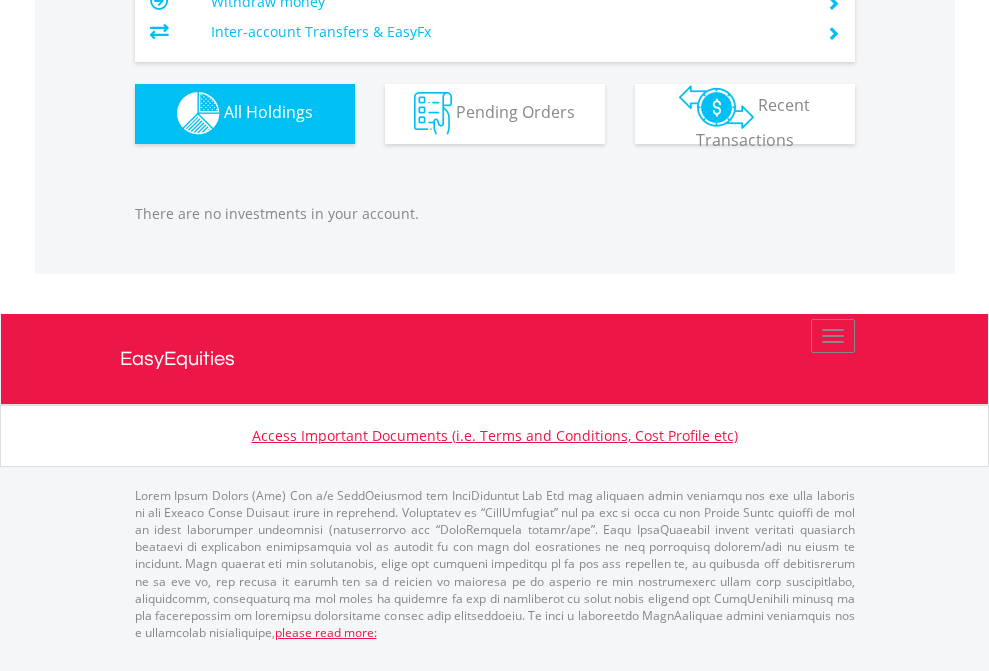 click on "EasyEquities RA" at bounding box center [818, -1142] 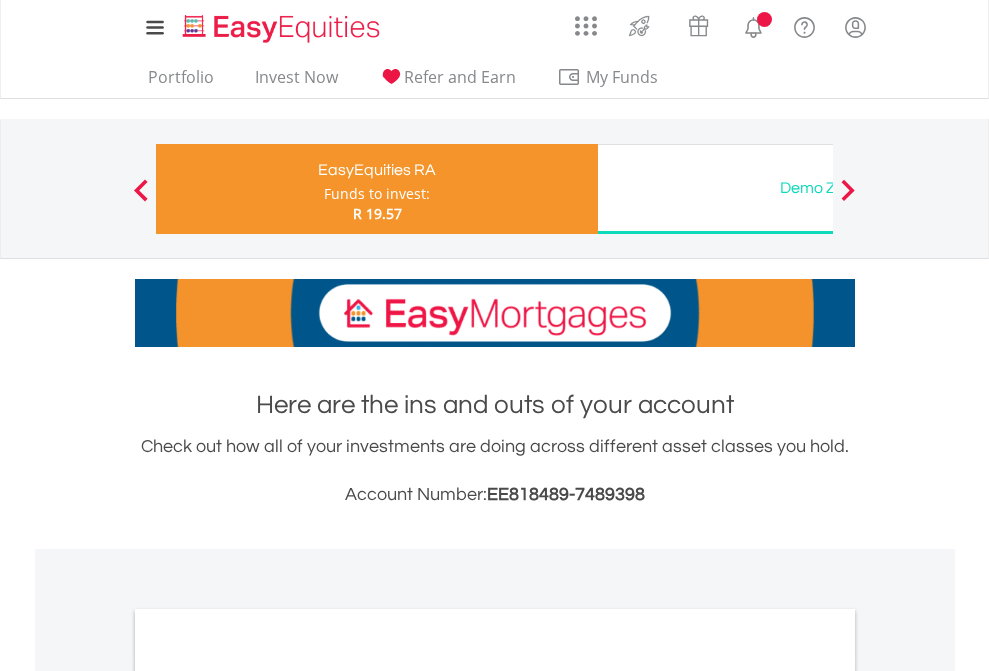 scroll, scrollTop: 0, scrollLeft: 0, axis: both 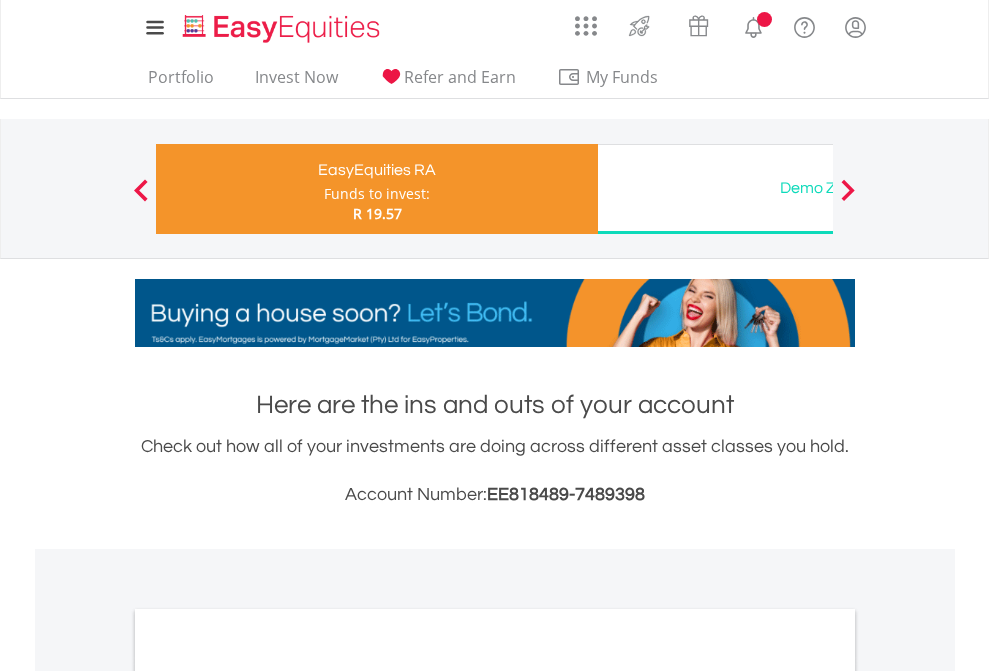 click on "All Holdings" at bounding box center (268, 1066) 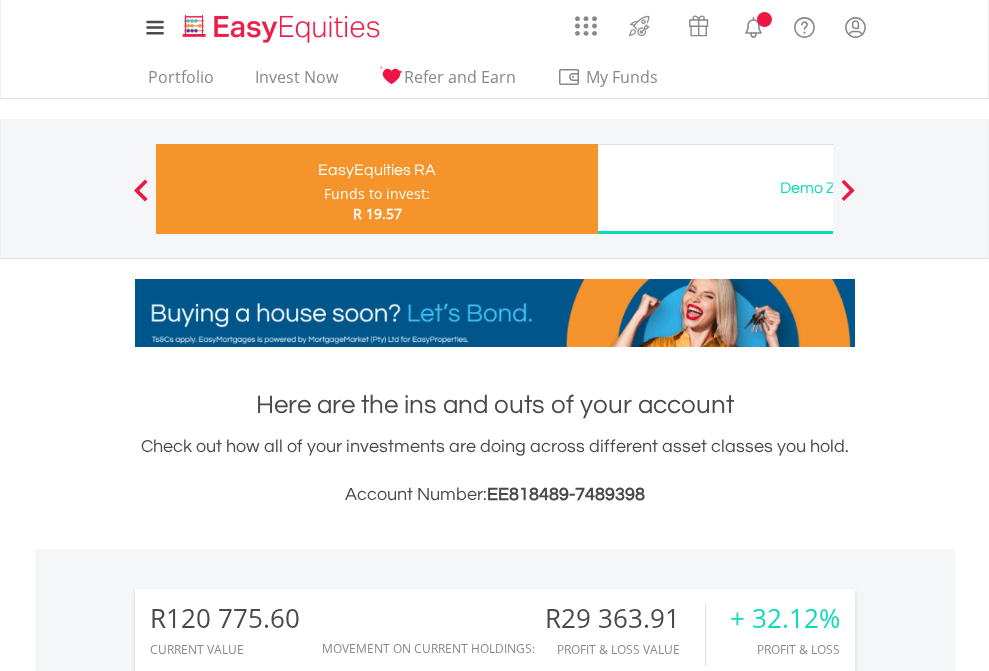 scroll, scrollTop: 1202, scrollLeft: 0, axis: vertical 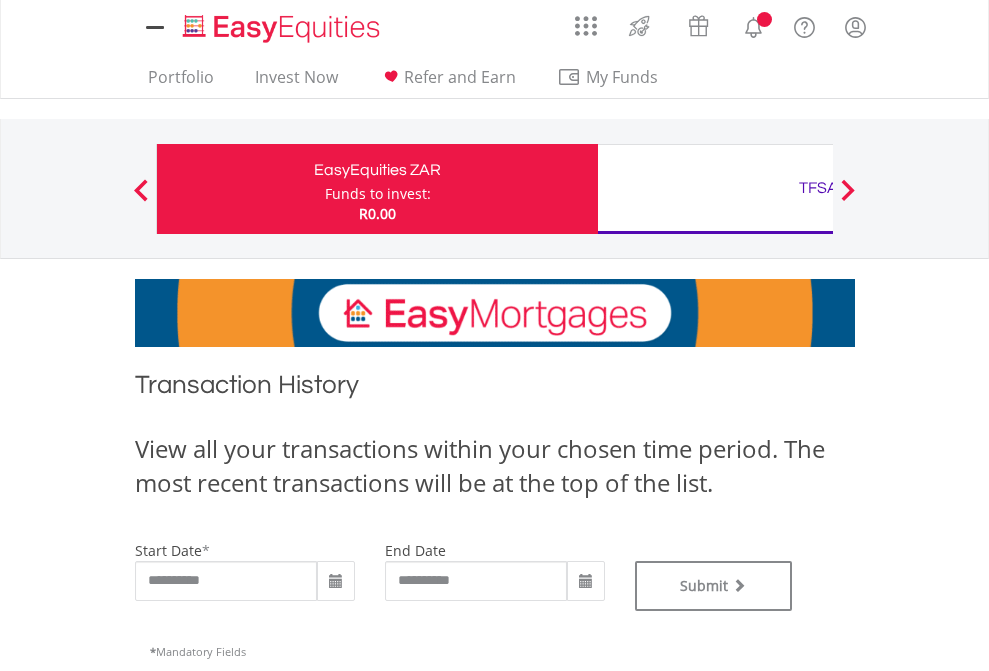 type on "**********" 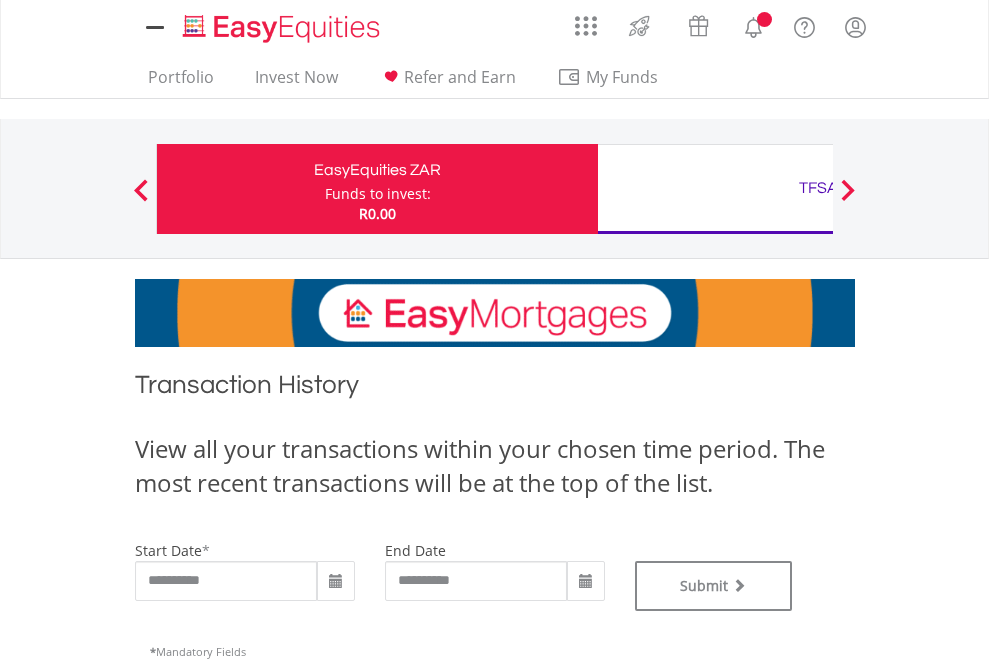 type on "**********" 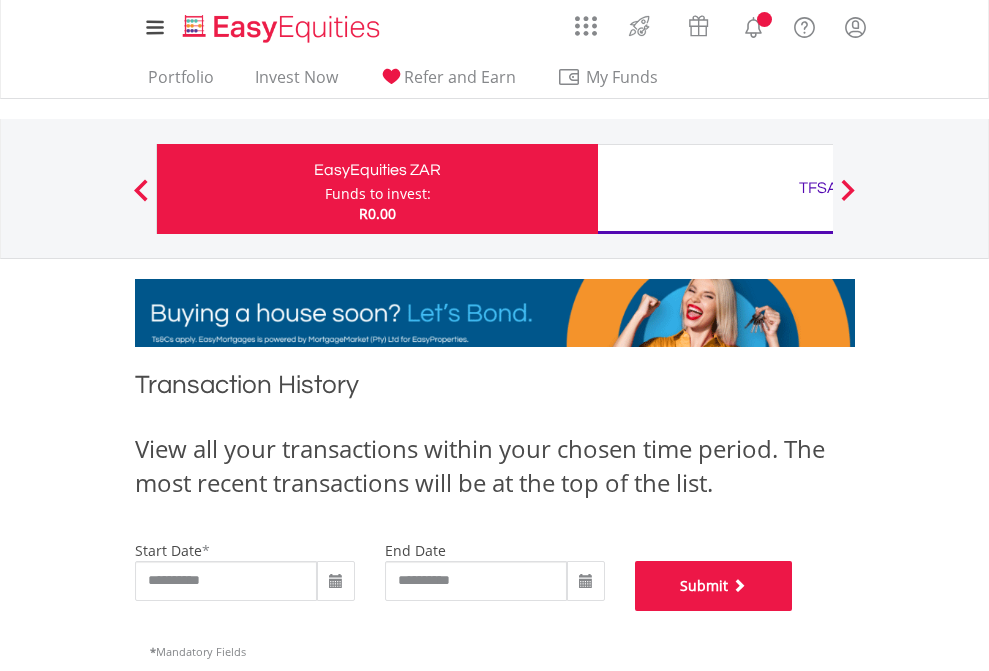 click on "Submit" at bounding box center [714, 586] 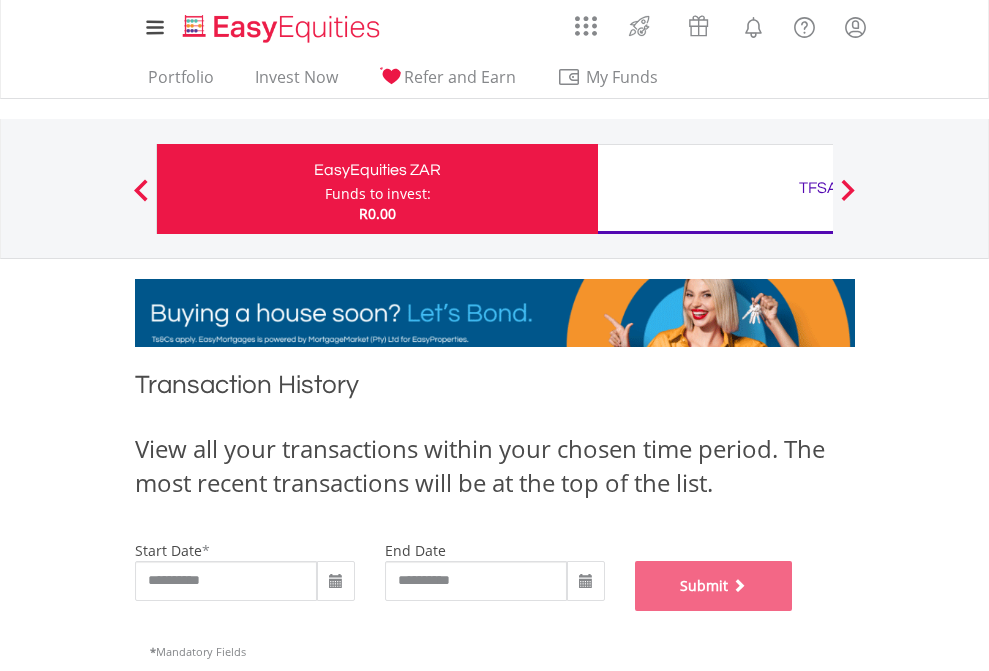scroll, scrollTop: 811, scrollLeft: 0, axis: vertical 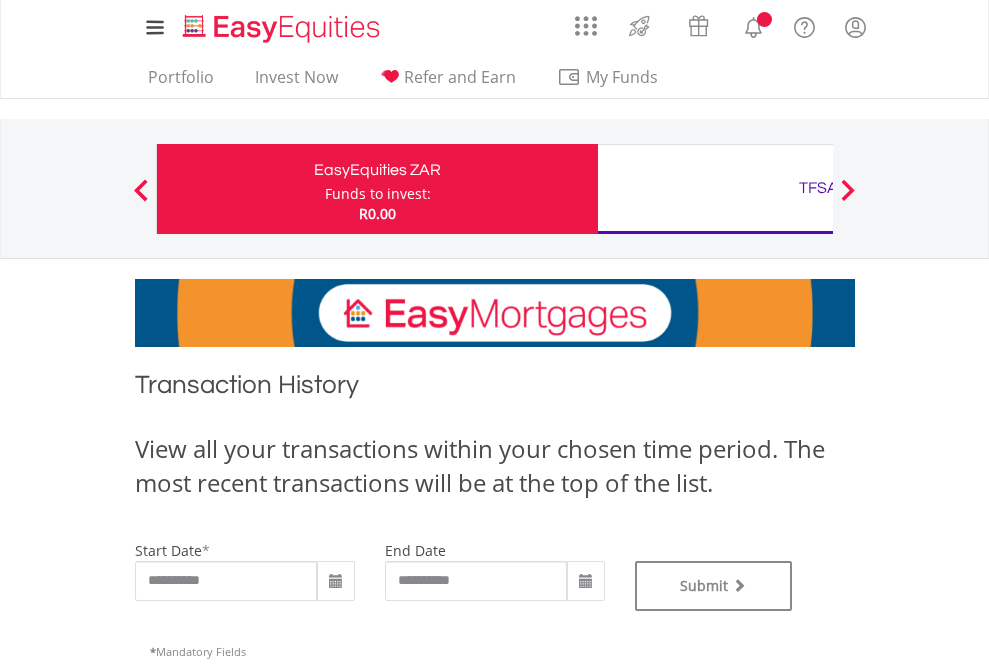 click on "TFSA" at bounding box center (818, 188) 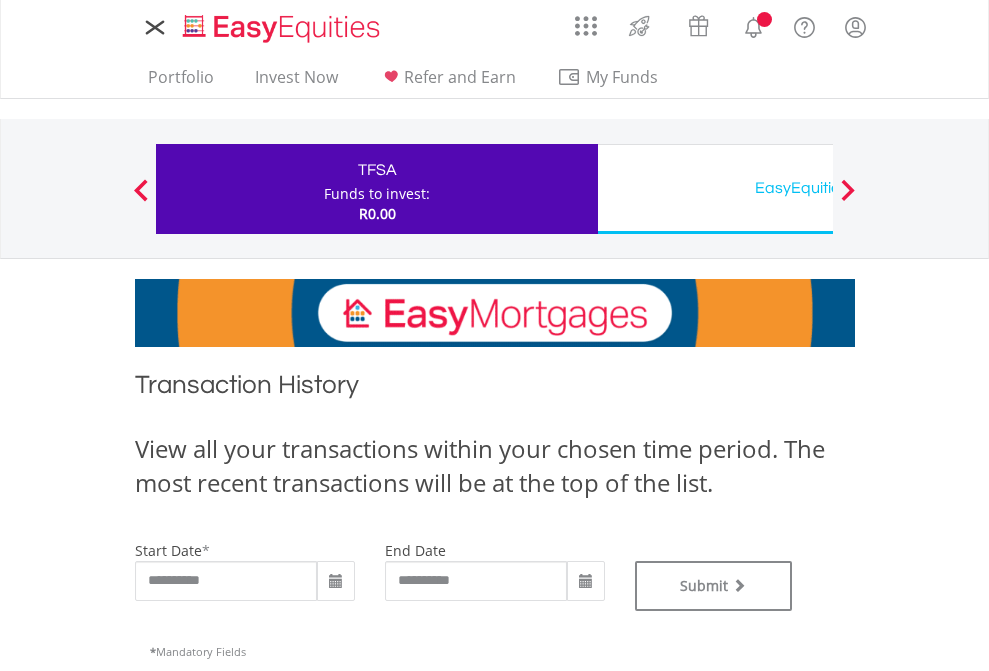 scroll, scrollTop: 0, scrollLeft: 0, axis: both 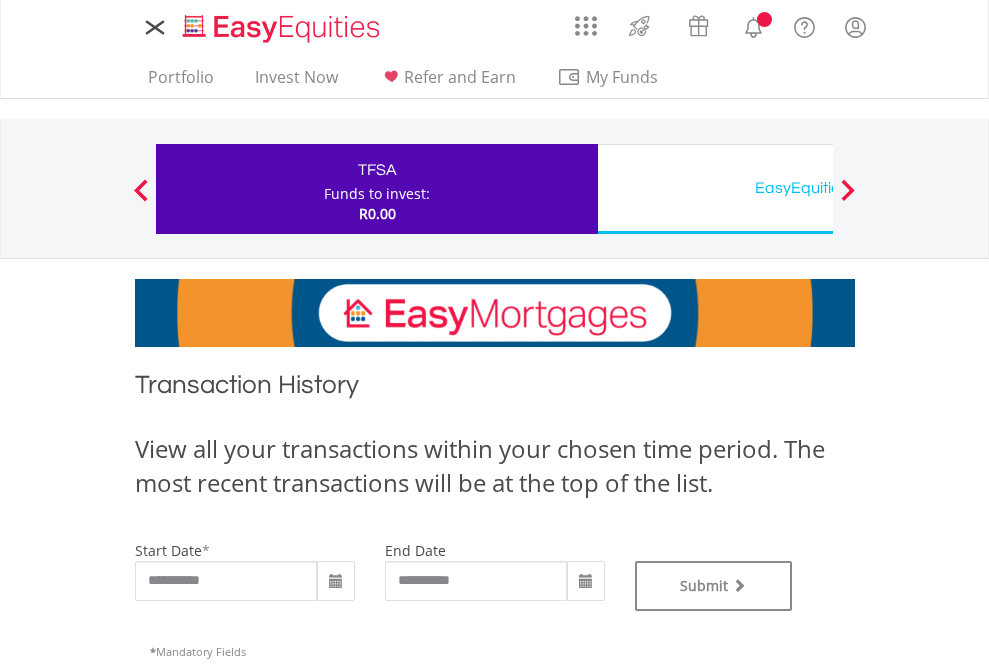 type on "**********" 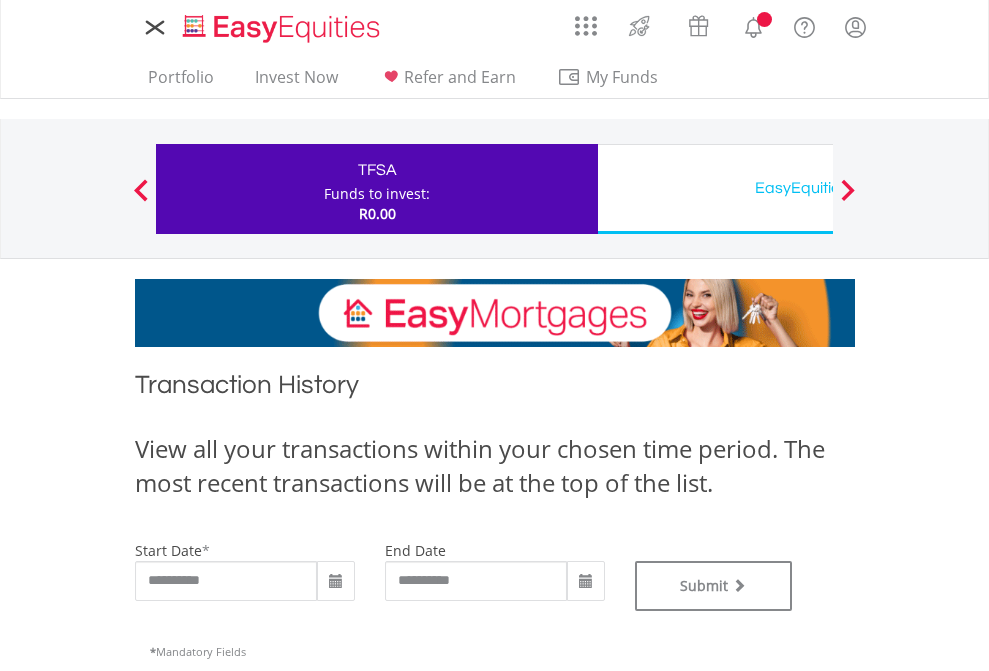 type on "**********" 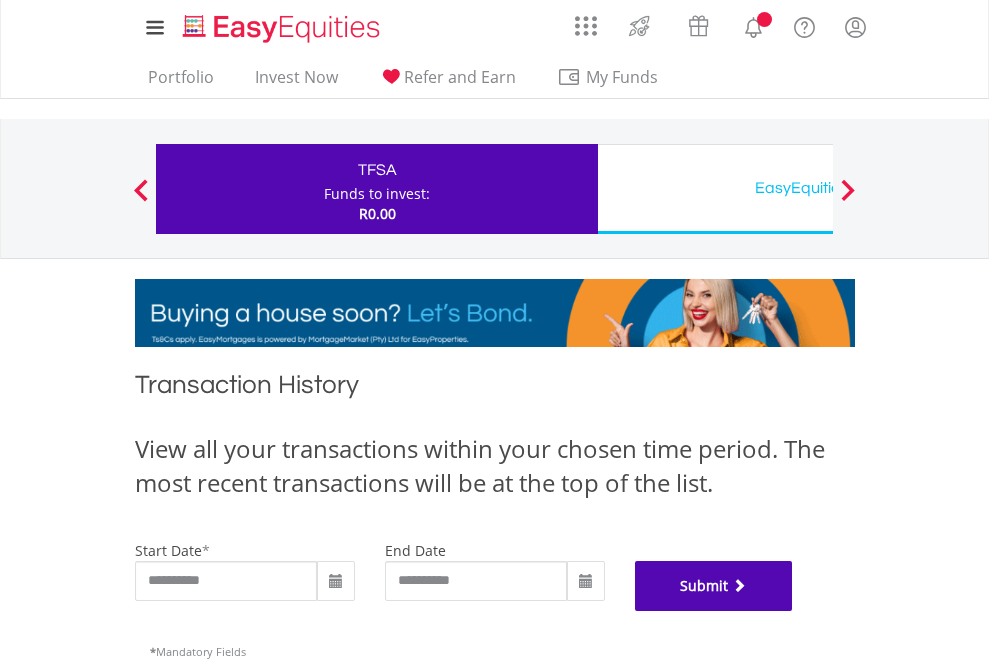 click on "Submit" at bounding box center [714, 586] 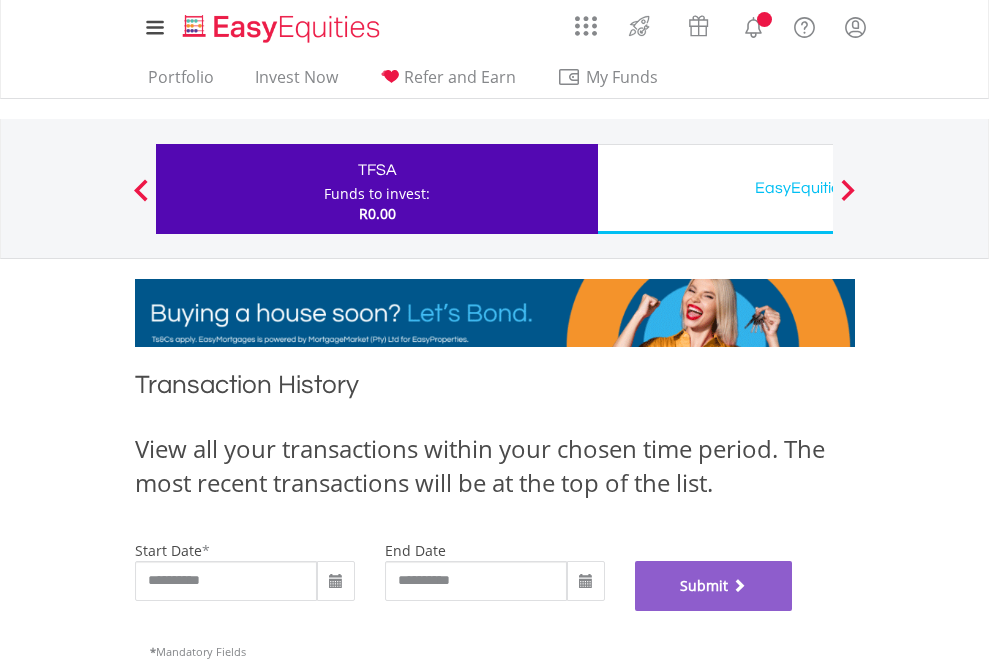 scroll, scrollTop: 811, scrollLeft: 0, axis: vertical 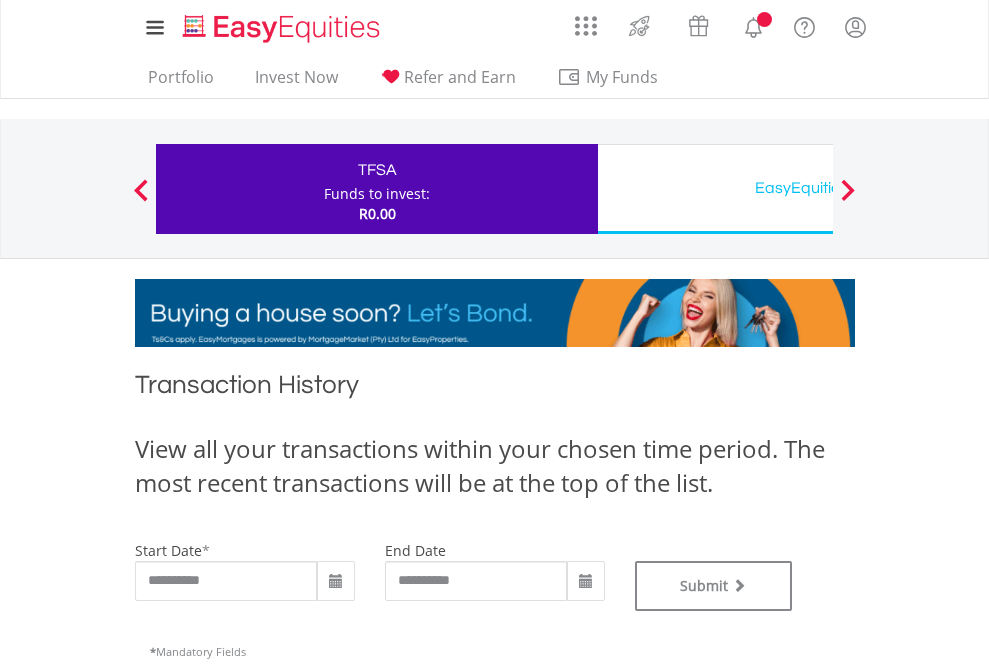 click on "EasyEquities USD" at bounding box center (818, 188) 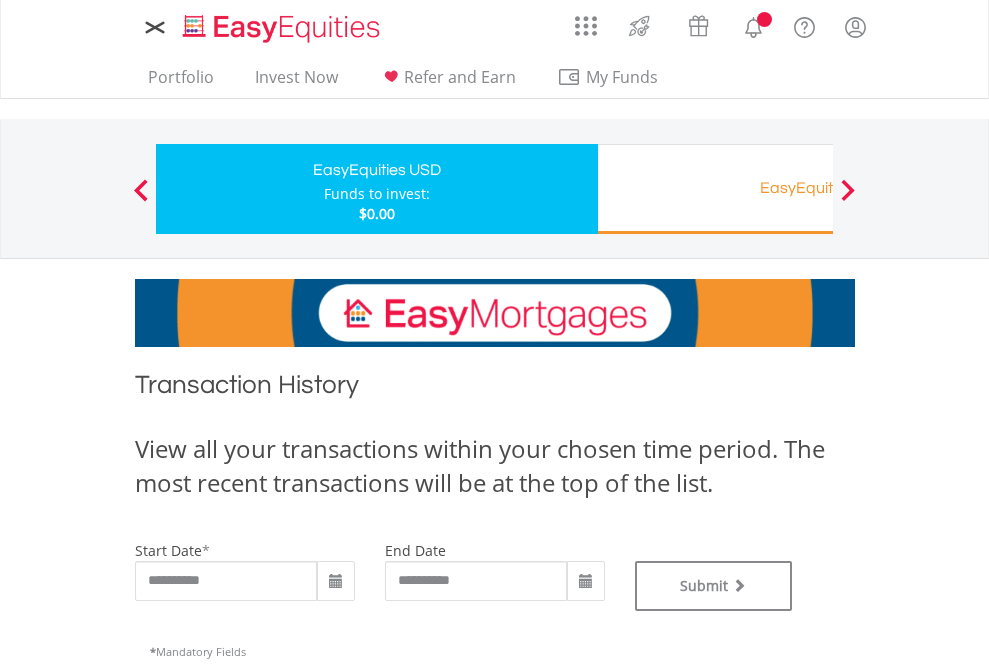 type on "**********" 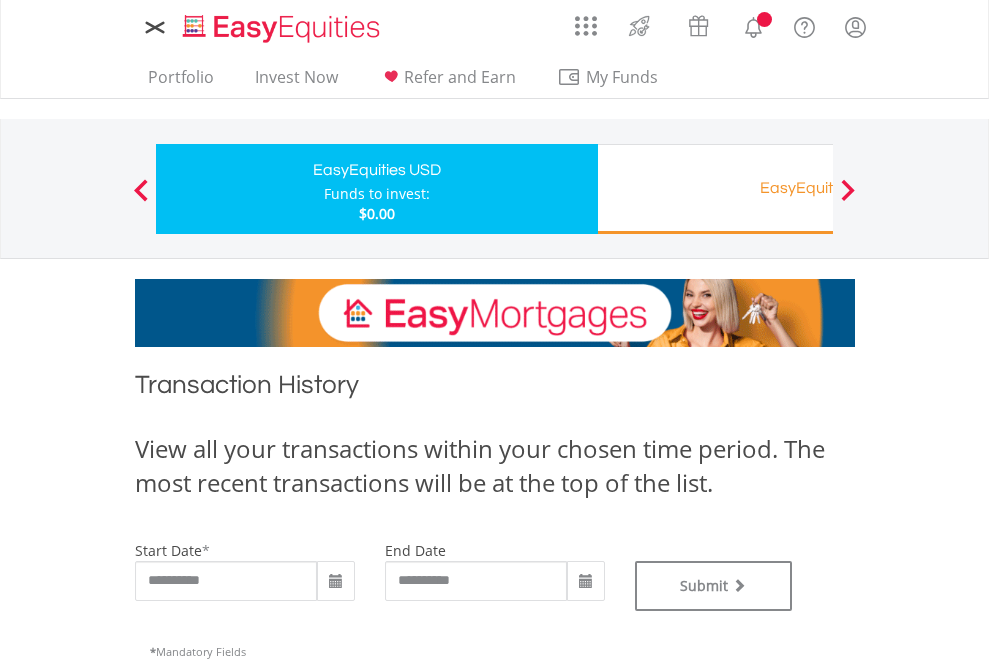 scroll, scrollTop: 0, scrollLeft: 0, axis: both 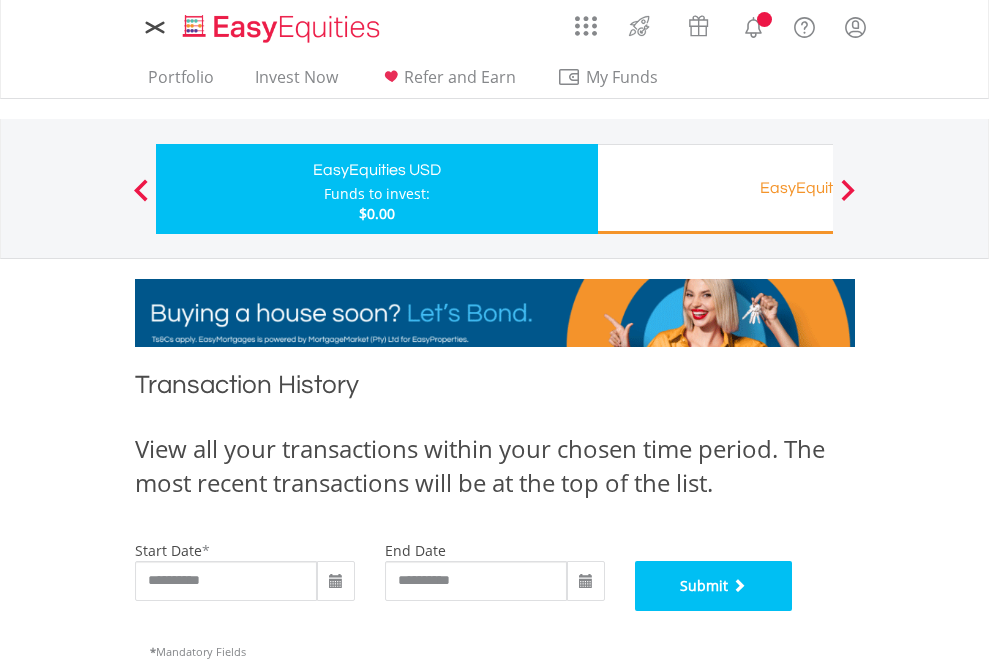 click on "Submit" at bounding box center (714, 586) 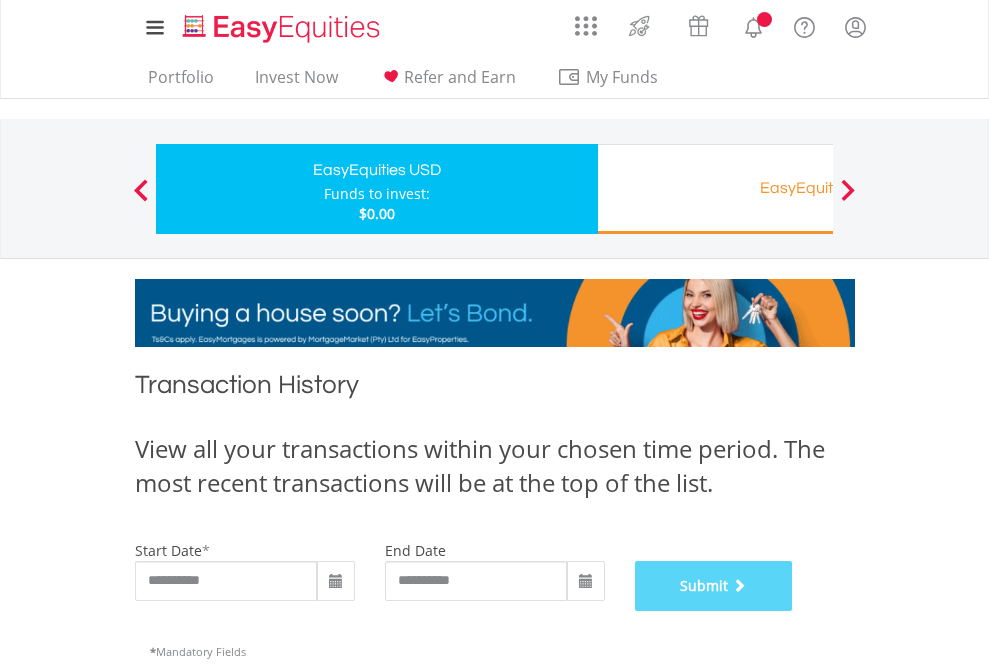 scroll, scrollTop: 811, scrollLeft: 0, axis: vertical 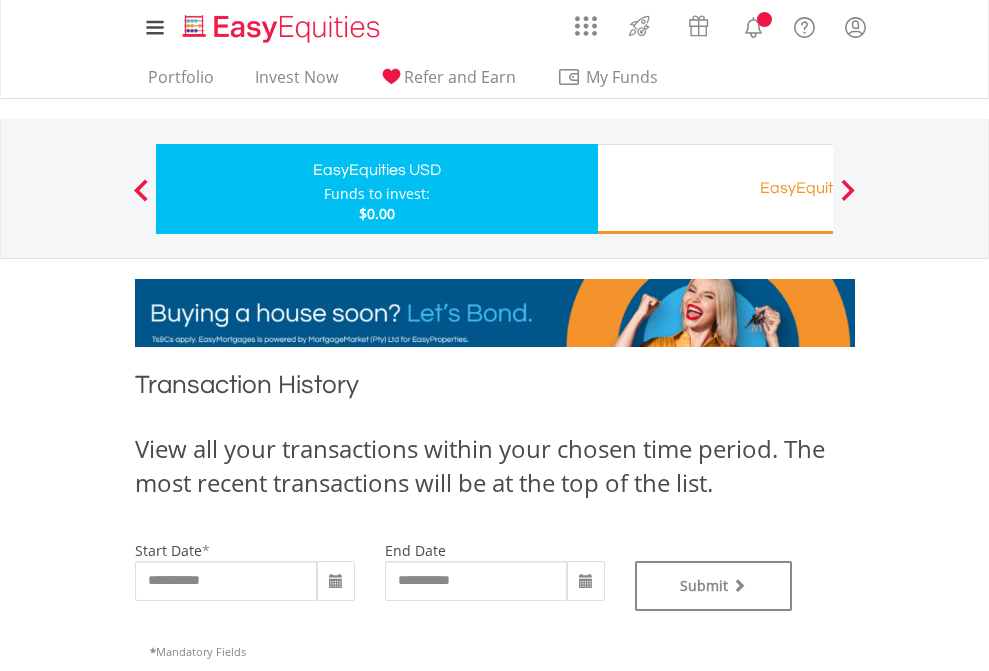 click on "EasyEquities RA" at bounding box center [818, 188] 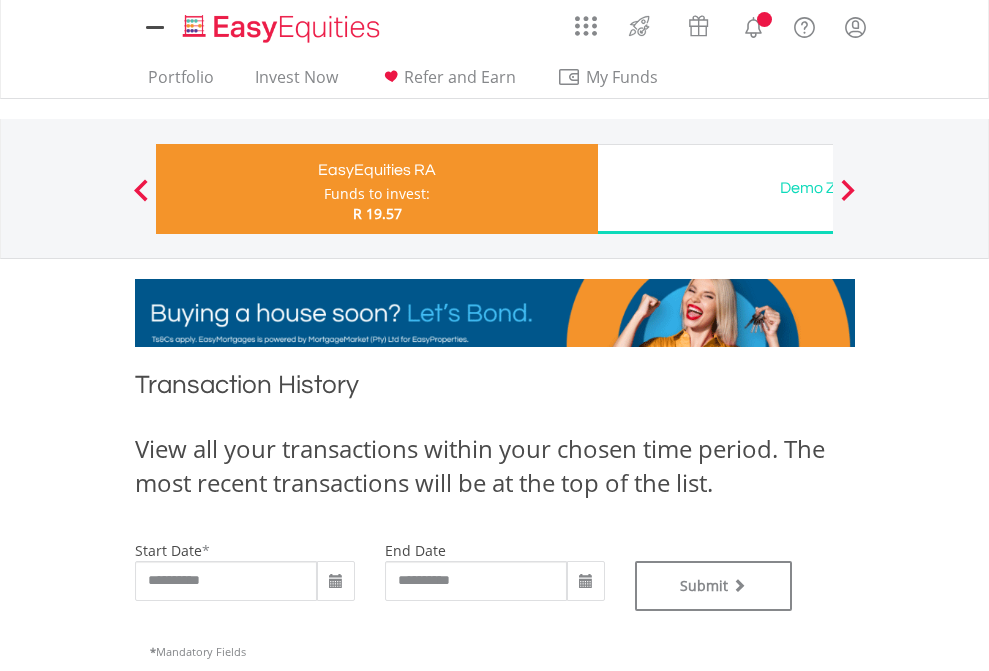 scroll, scrollTop: 0, scrollLeft: 0, axis: both 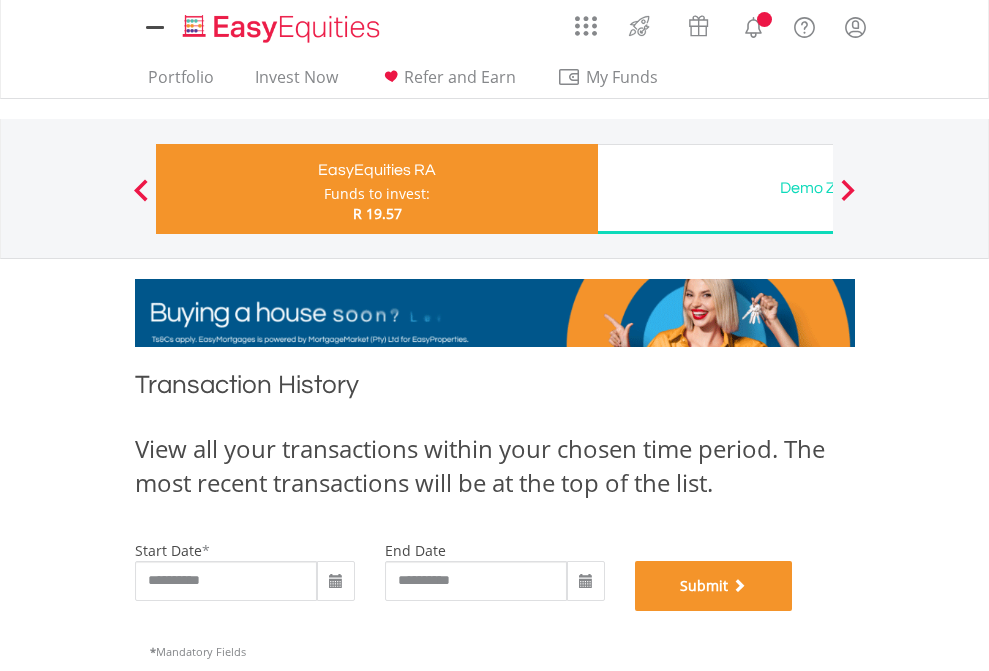 click on "Submit" at bounding box center (714, 586) 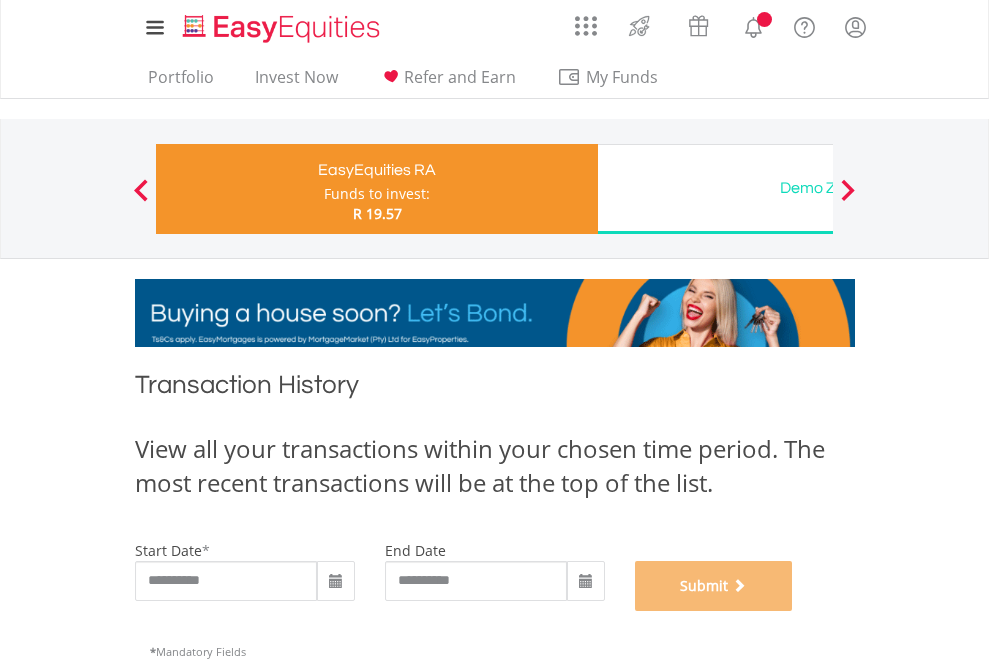 scroll, scrollTop: 811, scrollLeft: 0, axis: vertical 